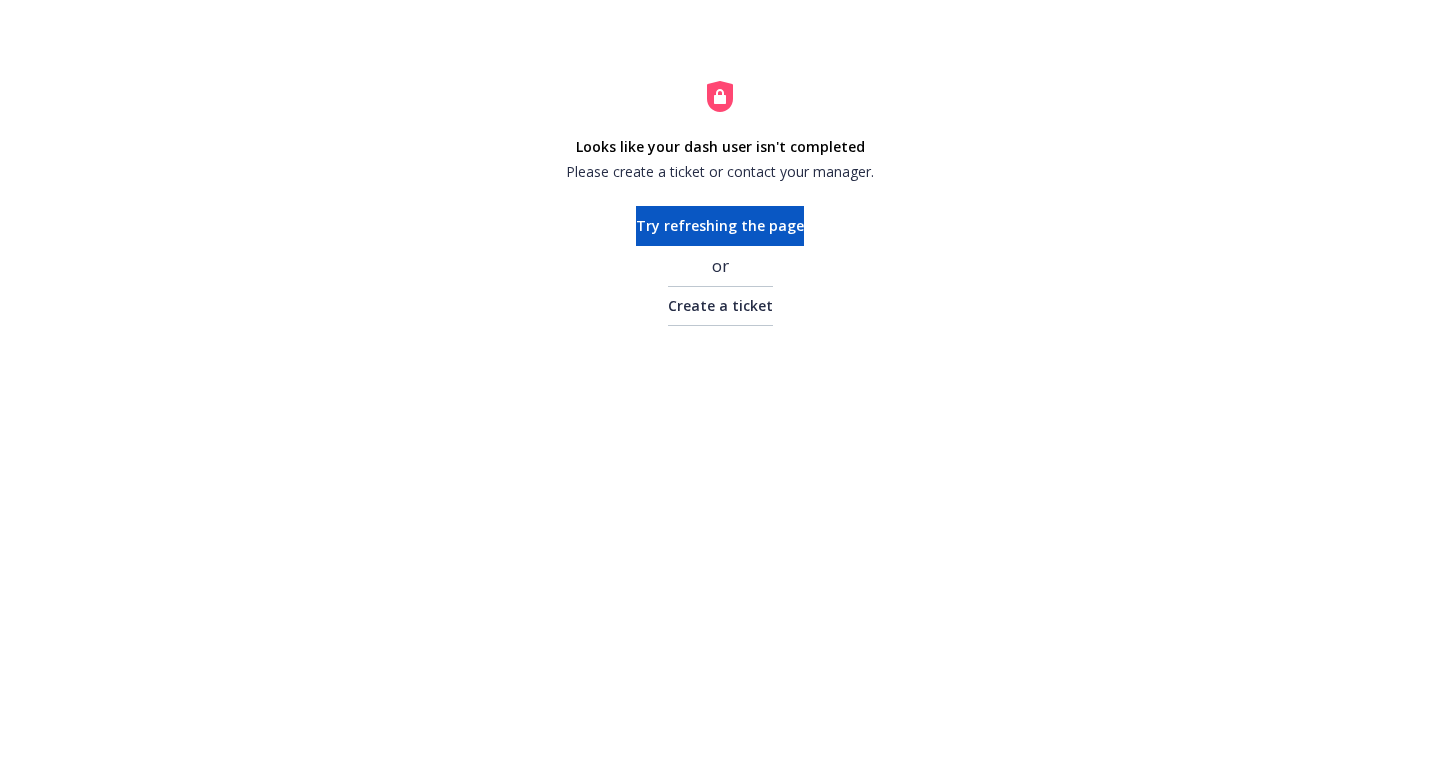 scroll, scrollTop: 0, scrollLeft: 0, axis: both 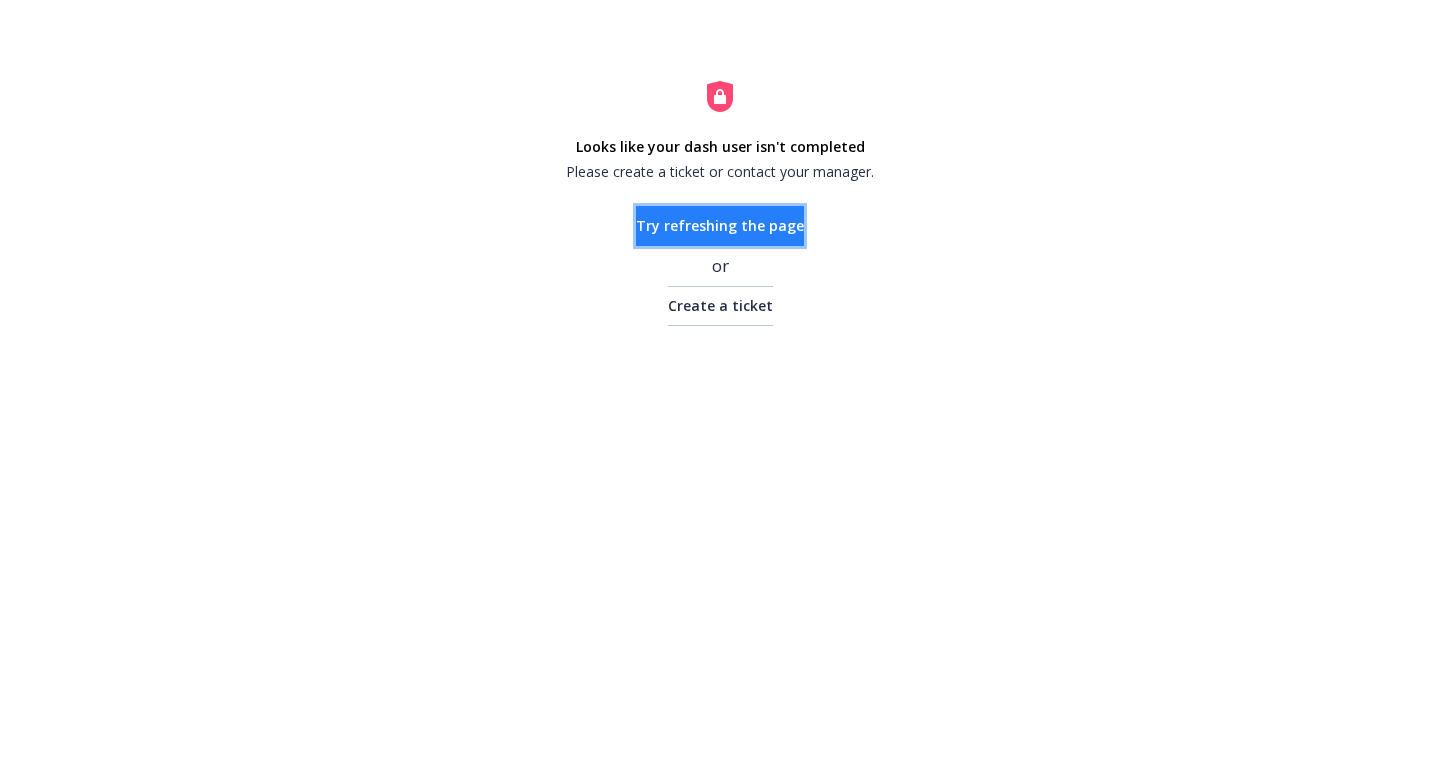 click on "Try refreshing the page" at bounding box center [720, 225] 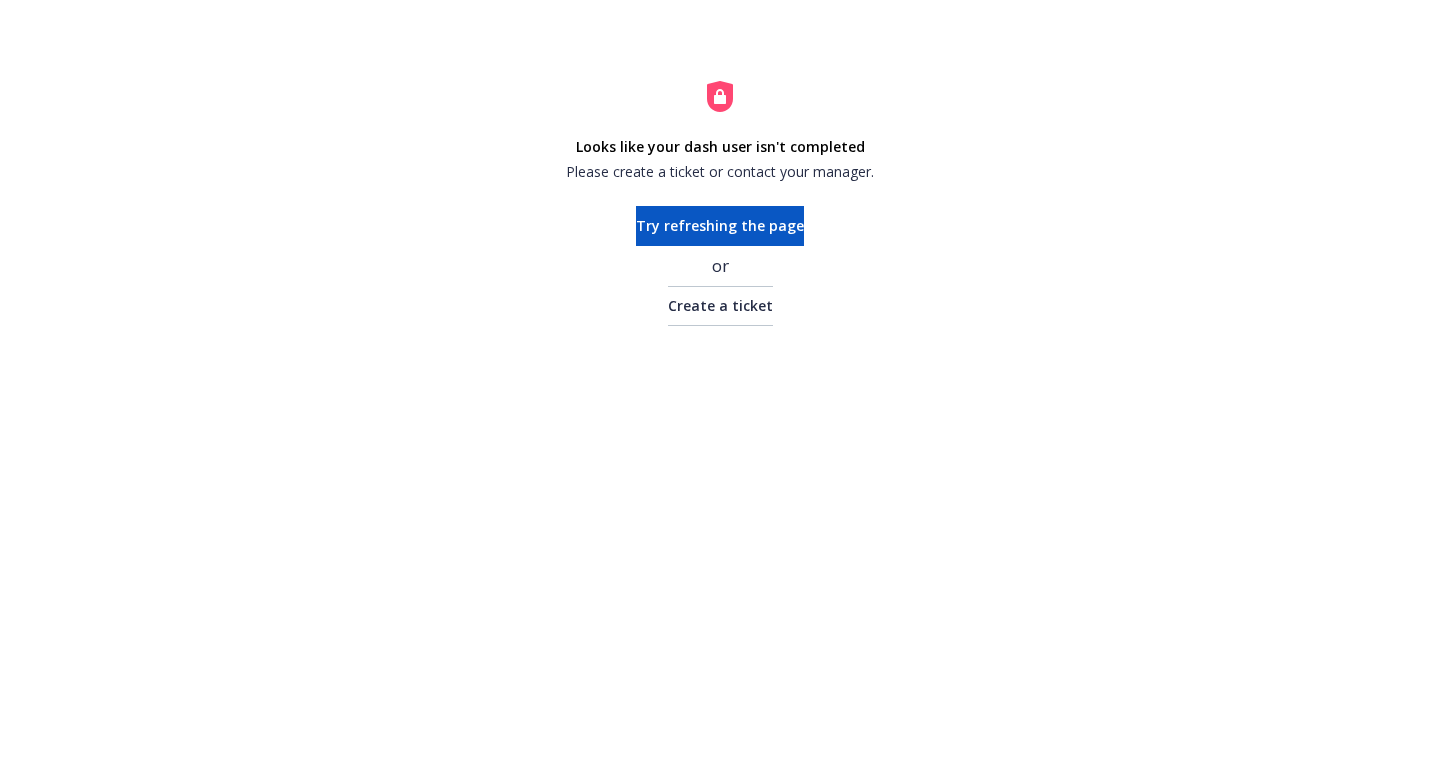 scroll, scrollTop: 0, scrollLeft: 0, axis: both 